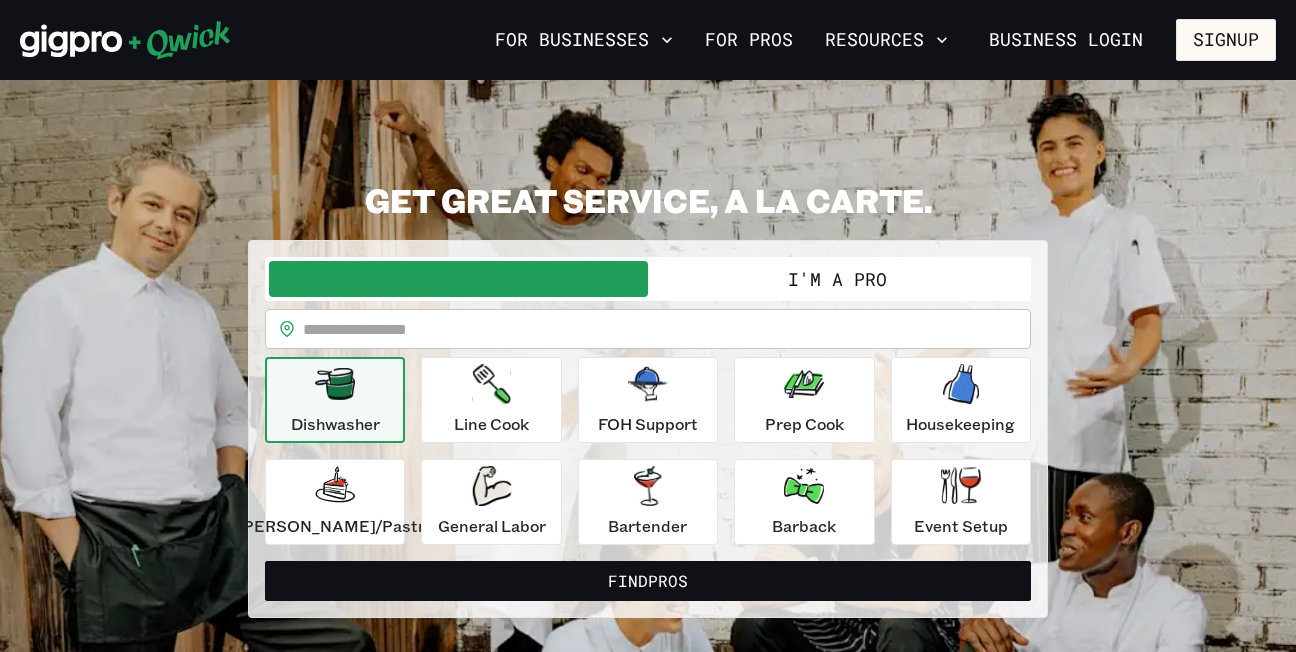 scroll, scrollTop: 0, scrollLeft: 0, axis: both 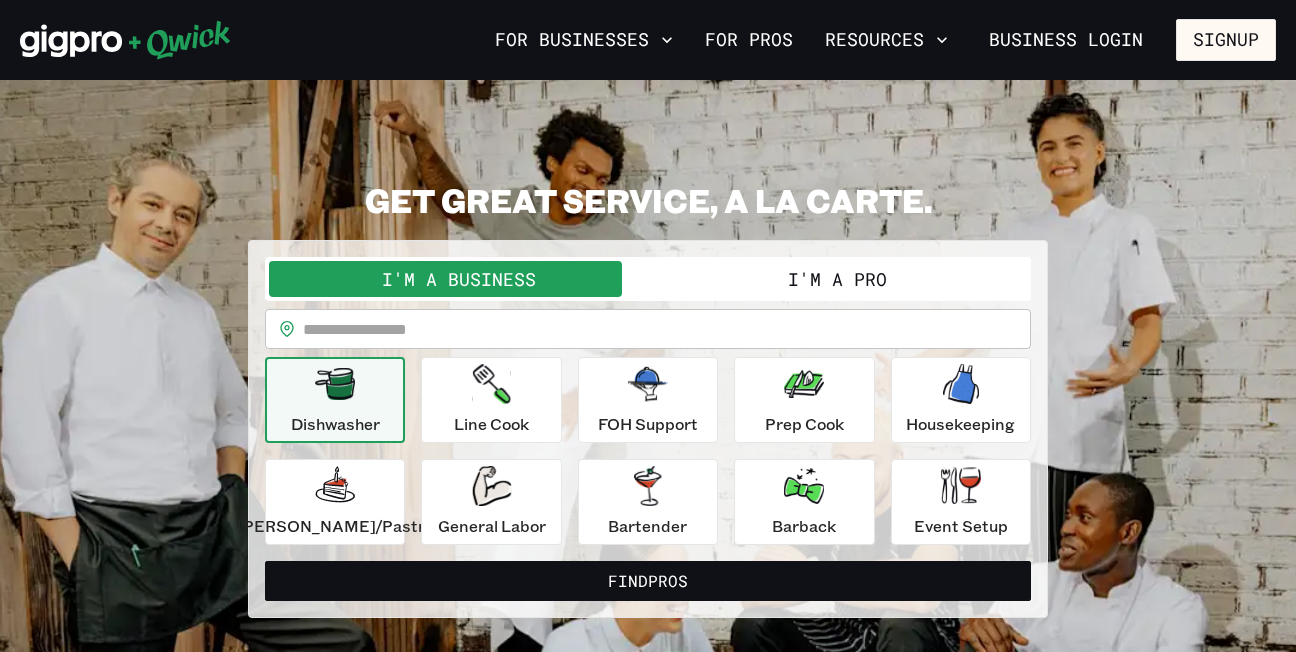 click on "I'm a Pro" at bounding box center (837, 279) 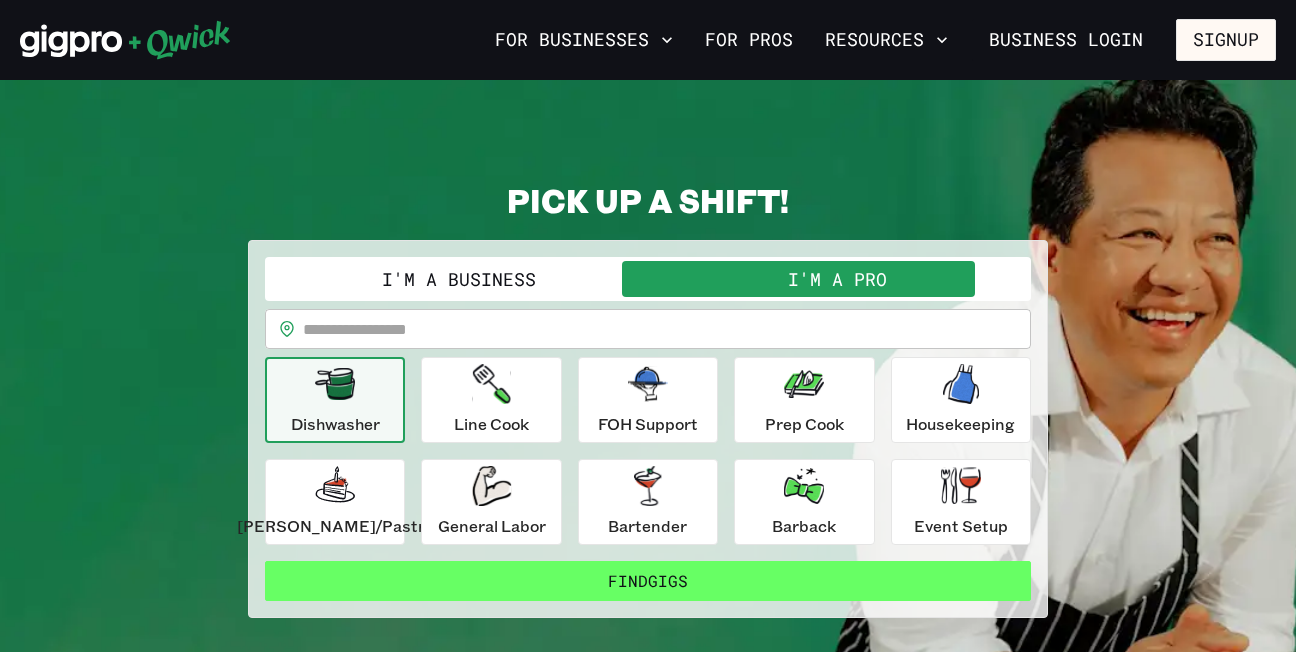 scroll, scrollTop: 0, scrollLeft: 0, axis: both 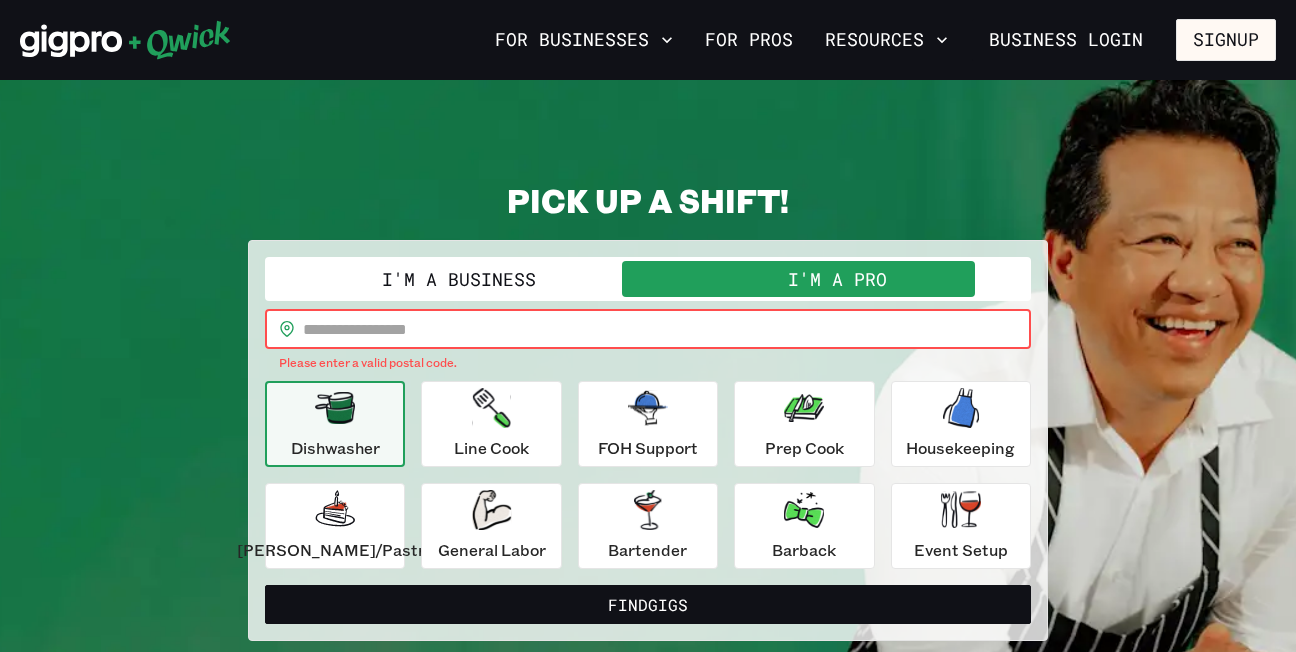 click at bounding box center [667, 329] 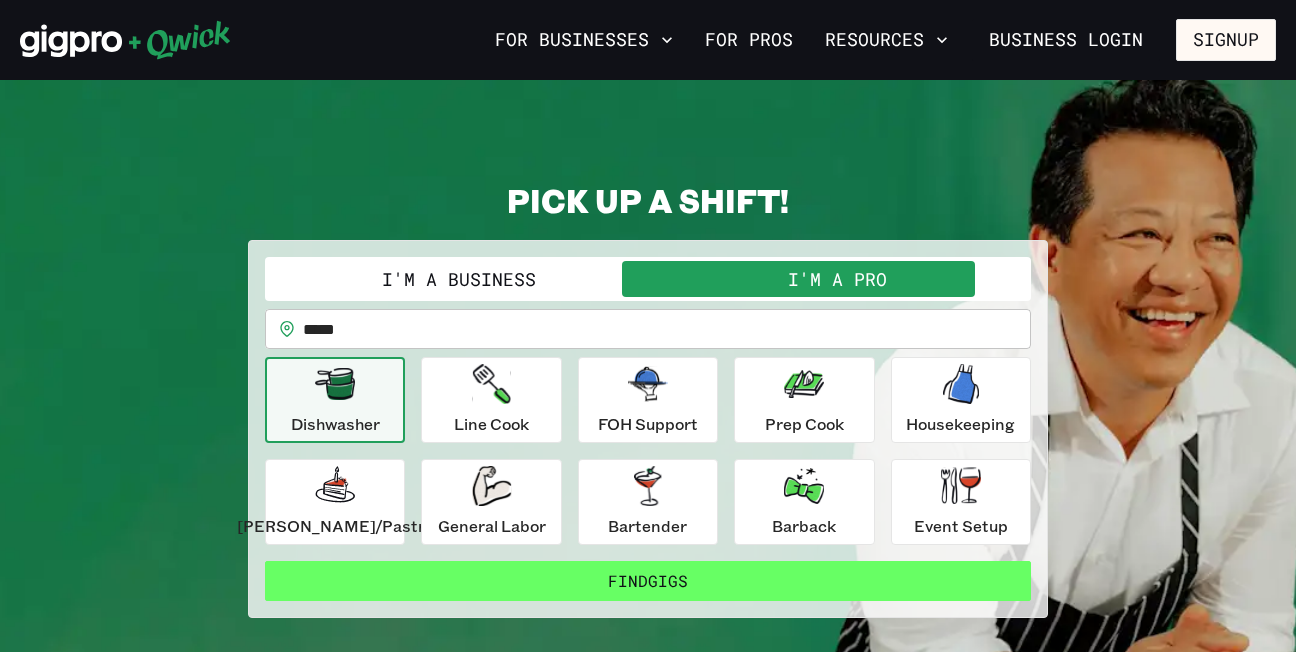 click on "Find  Gigs" at bounding box center (648, 581) 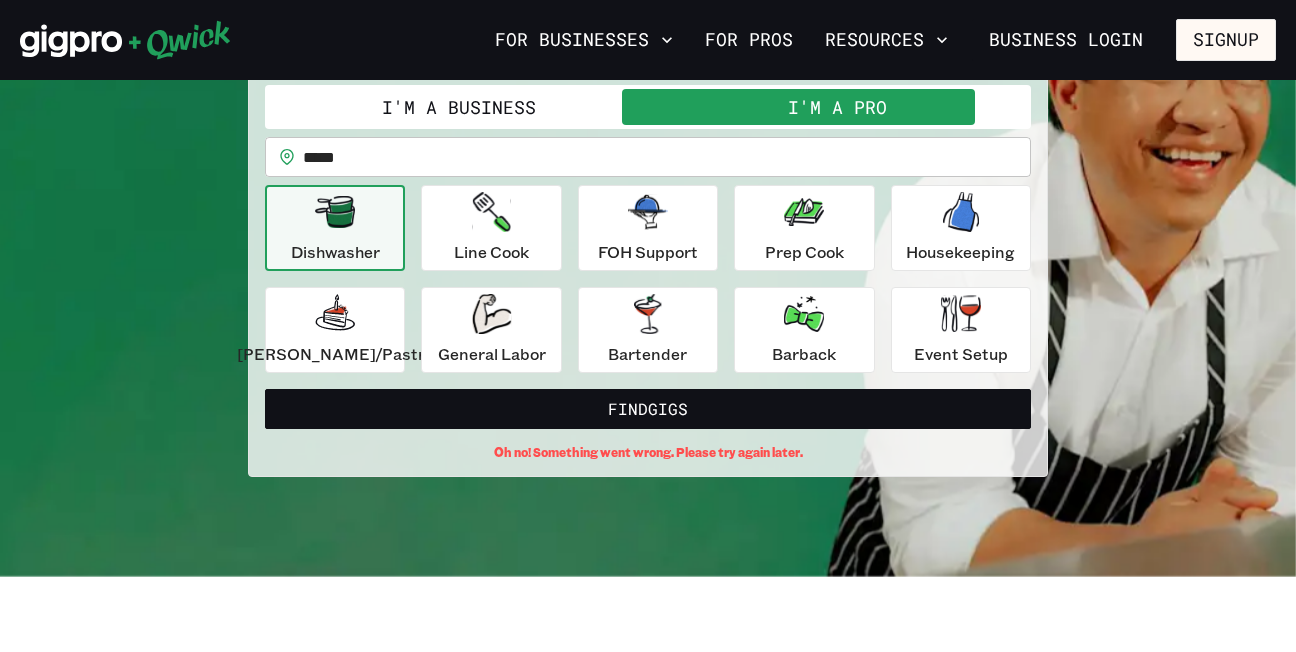 scroll, scrollTop: 0, scrollLeft: 0, axis: both 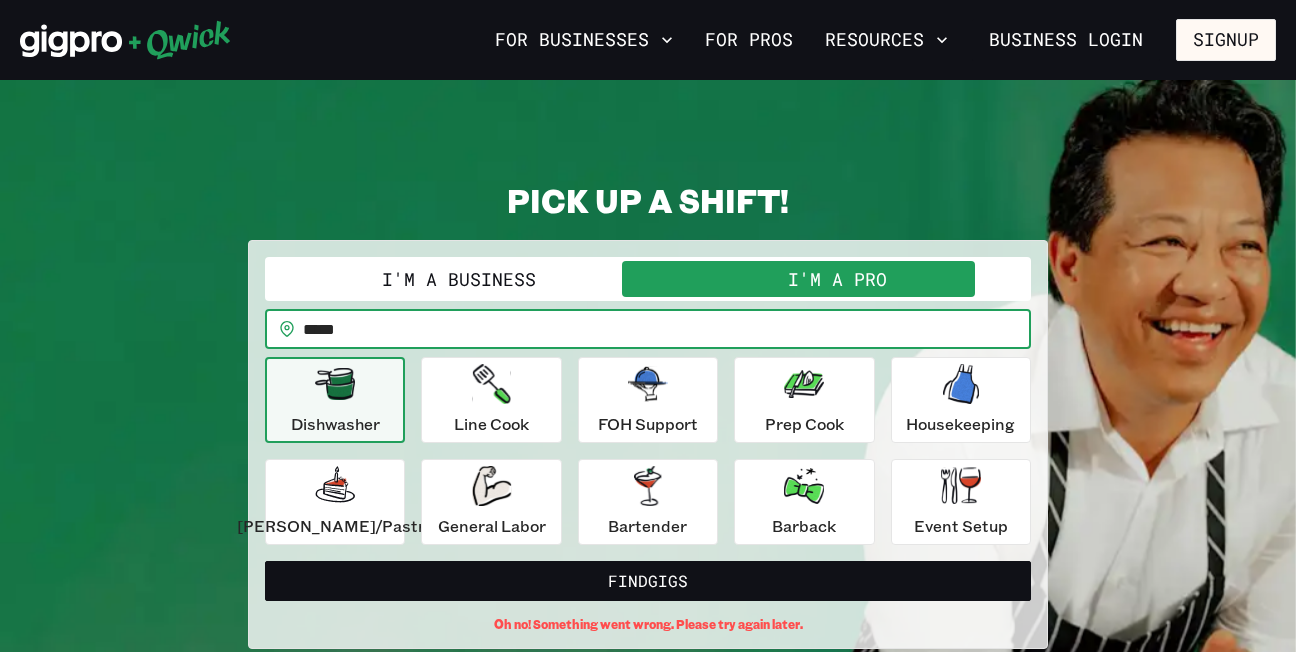 click on "*****" at bounding box center [667, 329] 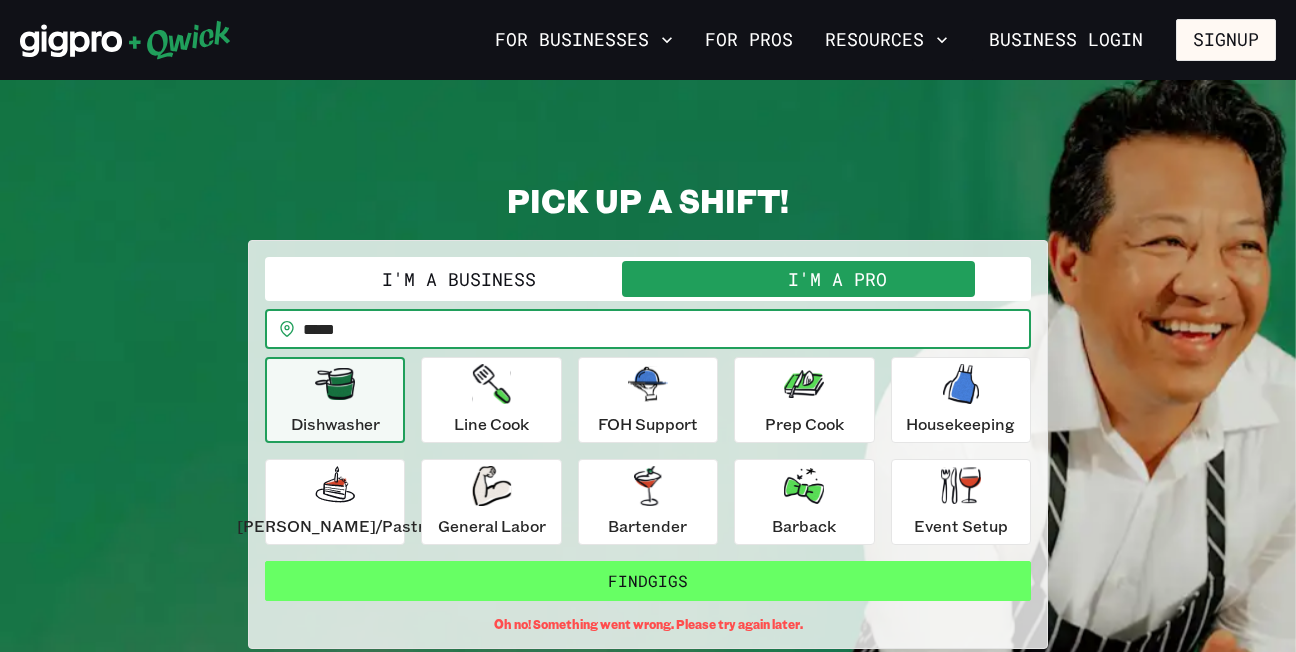 type on "*****" 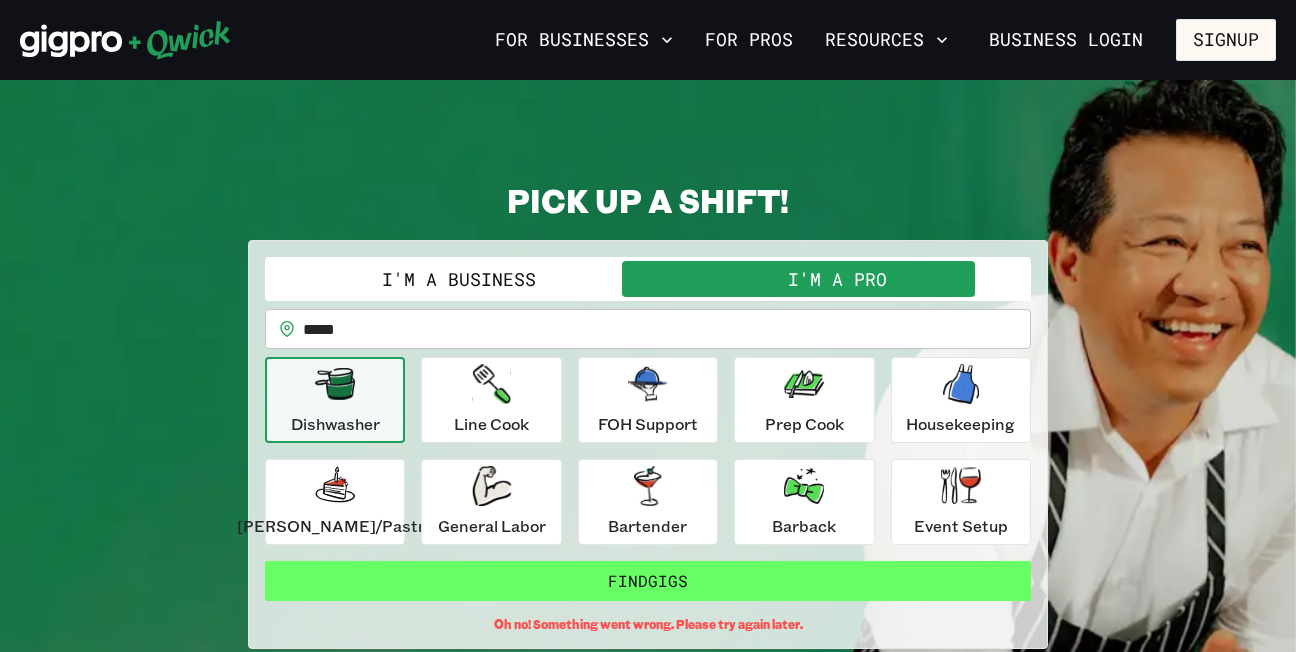click on "Find  Gigs" at bounding box center [648, 581] 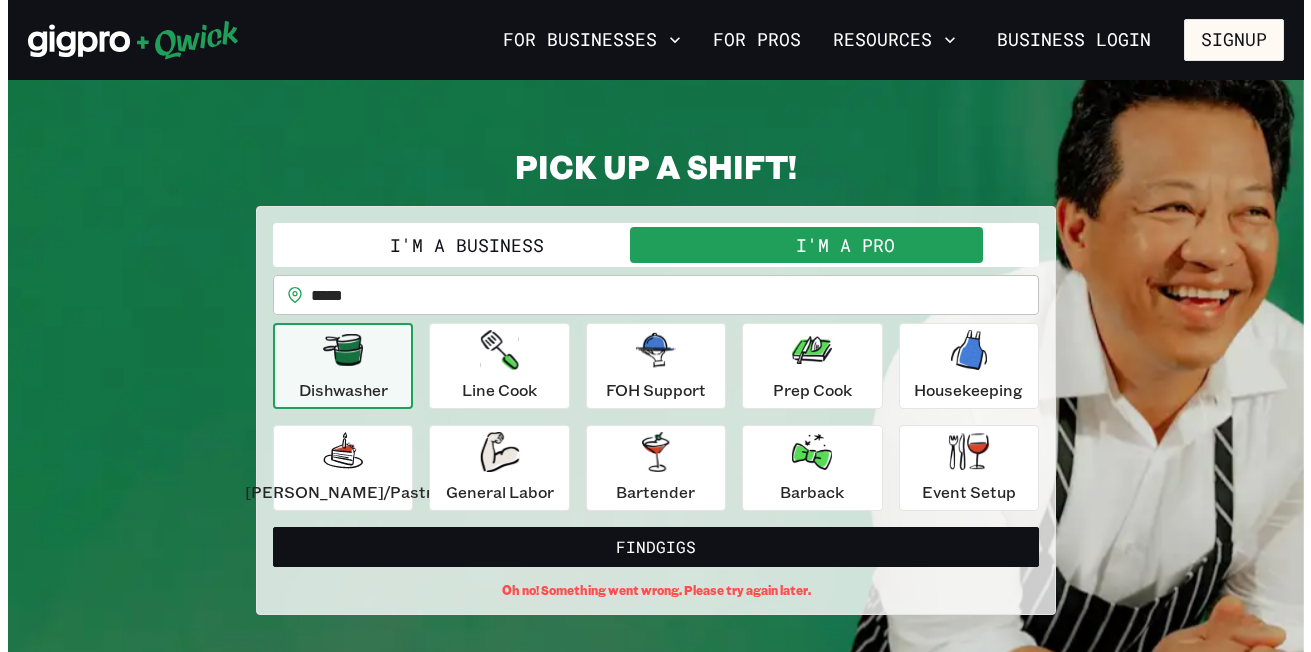 scroll, scrollTop: 0, scrollLeft: 0, axis: both 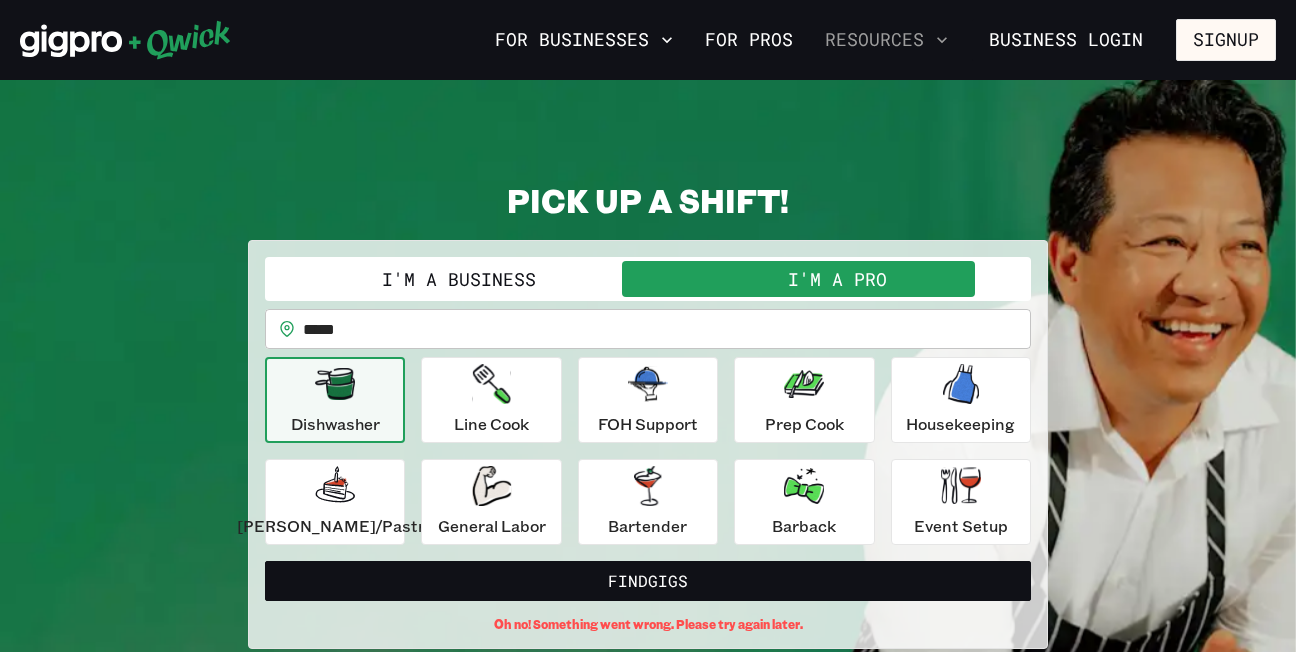 click on "Resources" at bounding box center [886, 40] 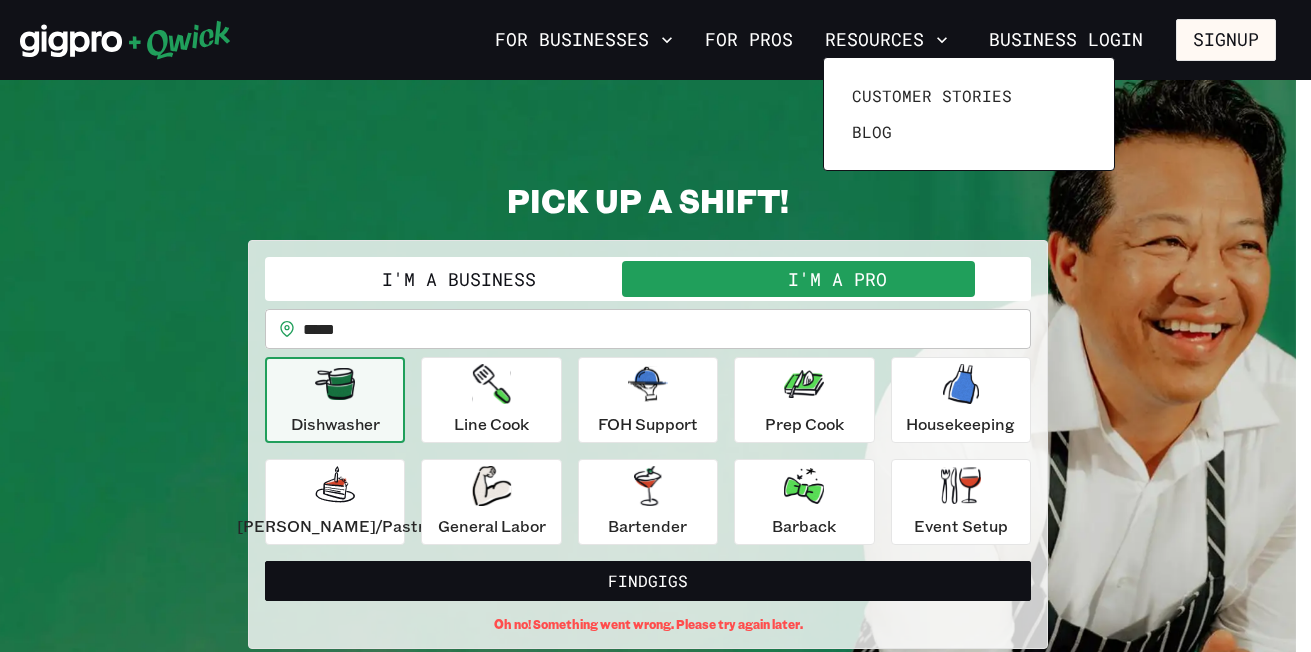click at bounding box center [655, 326] 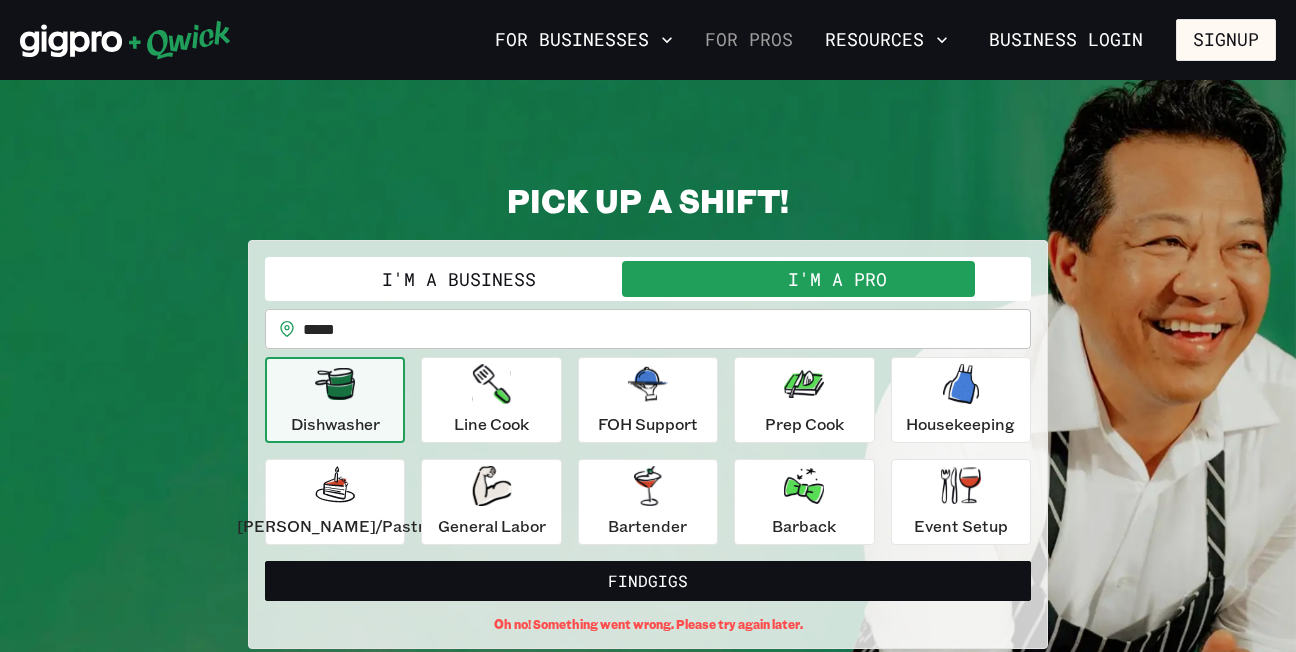 click on "For Pros" at bounding box center [749, 40] 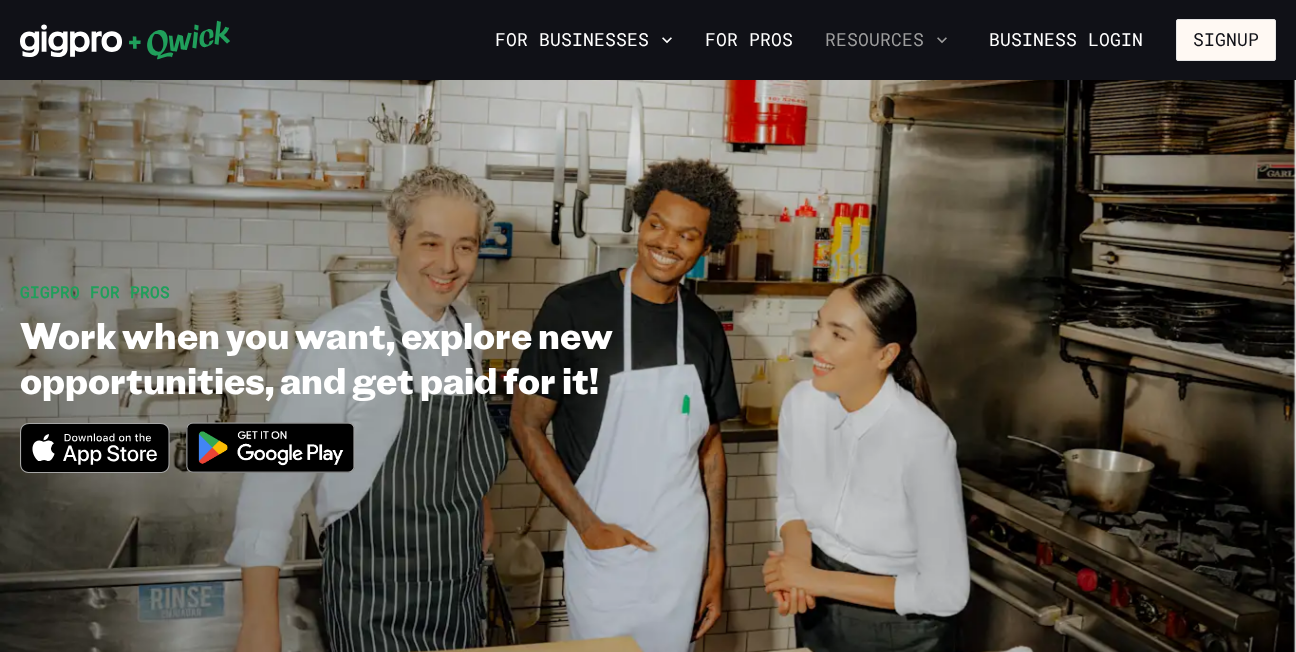 click on "Resources" at bounding box center (886, 40) 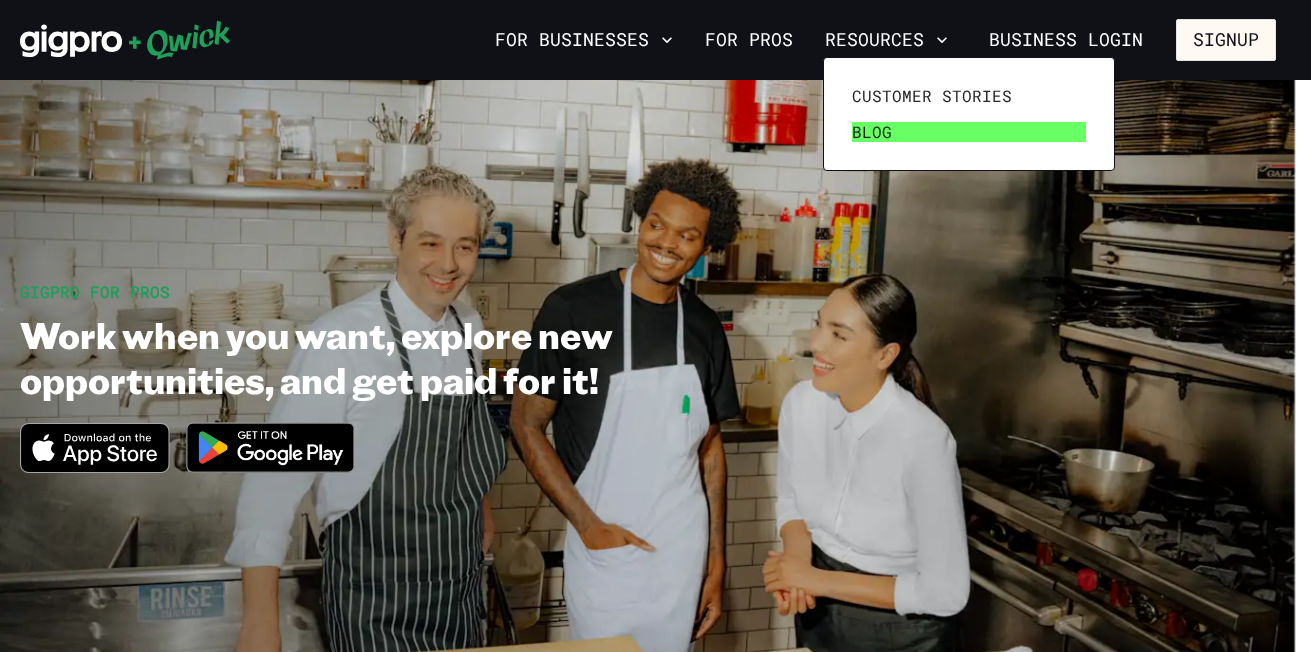 click on "Blog" at bounding box center [969, 132] 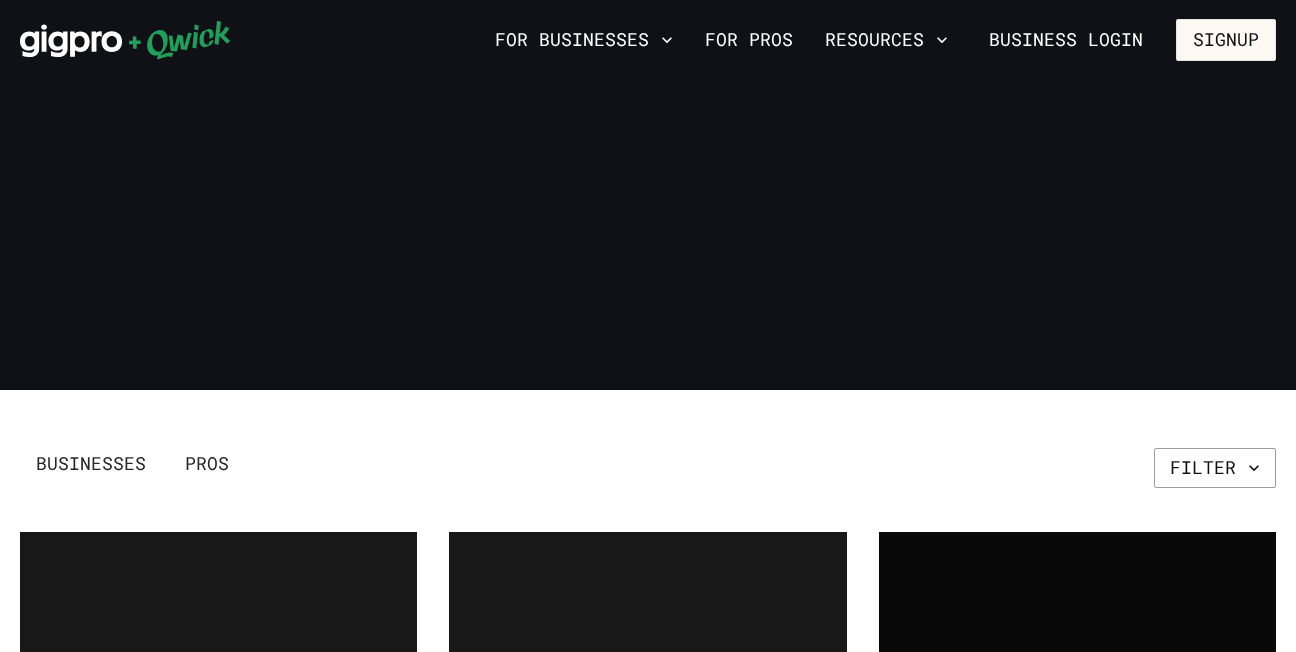 scroll, scrollTop: 0, scrollLeft: 0, axis: both 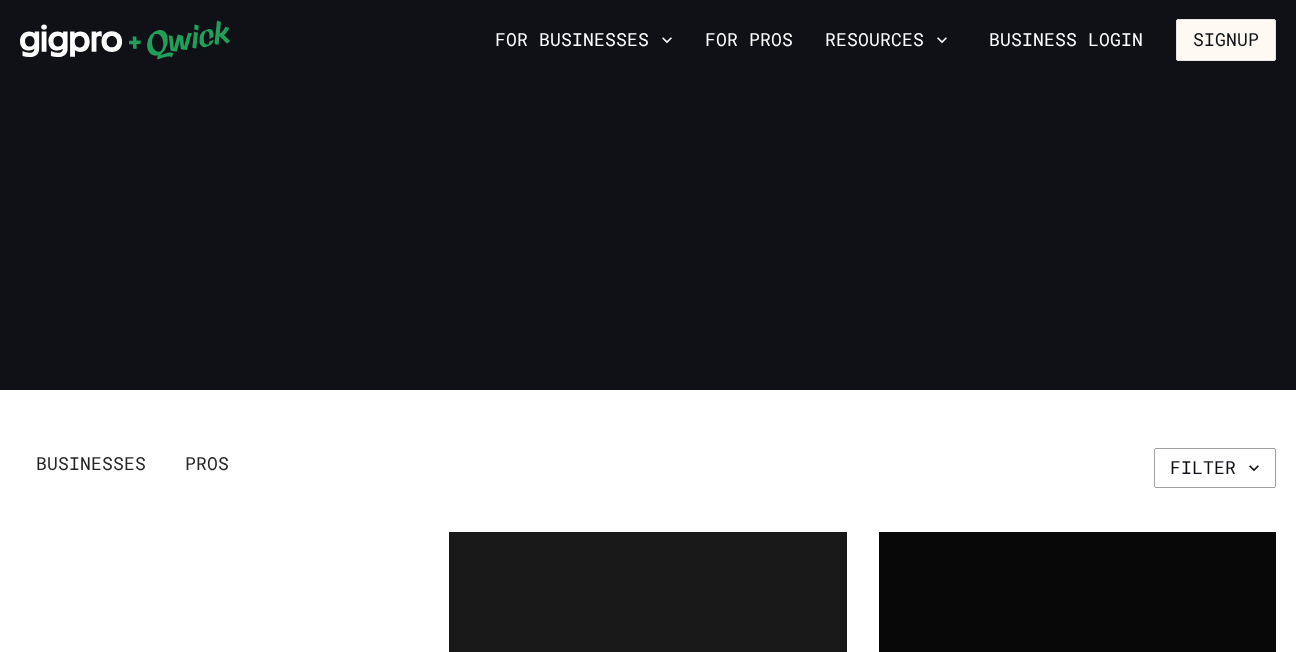 drag, startPoint x: 1290, startPoint y: 121, endPoint x: 1314, endPoint y: -21, distance: 144.01389 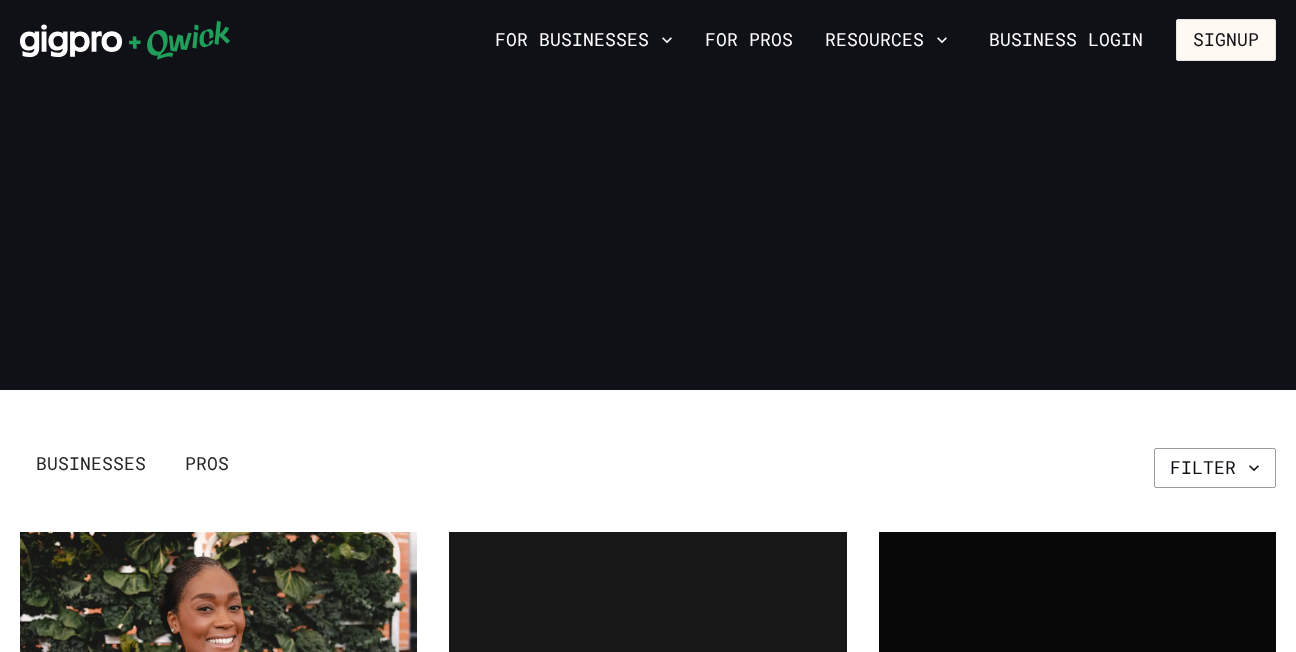 click on "For Businesses For Pros Resources Business Login Signup Pros Blog Learn some tips, gain knowledge, and get the answers you need to some of your most frequently asked questions. Businesses Pros Filter   Other Celebrating the Top Qwick Professionals of 2024 Pro Resources How to be Successful as a Qwick Professional Pro Learning Pro Perspectives: What’s Working in Hospitality Like in [DATE]? Pro Resources Six Tips To Being a Professional Pro  Other Meet the First Qwick Professional to Work 1,000 Shifts  Employee Experience Providing a Lifeline for Food and Beverage Workers: Southern Smoke Foundation Pro Learning Tips for Becoming an Event Setup & Breakdown Pro Pro Learning Discover What Vertical of Hospitality is Right for Your Skills Hospitality Elevating Guest Experience Through Hospitality Staffing in Retirement Communities  Hotels Modernizing Staffing & Retainment at Hotels & Country Clubs Restaurants The Unique Staffing Needs of Quick Service and Full-Service Restaurants Catering & Events Restaurants Hotels" at bounding box center (648, 326) 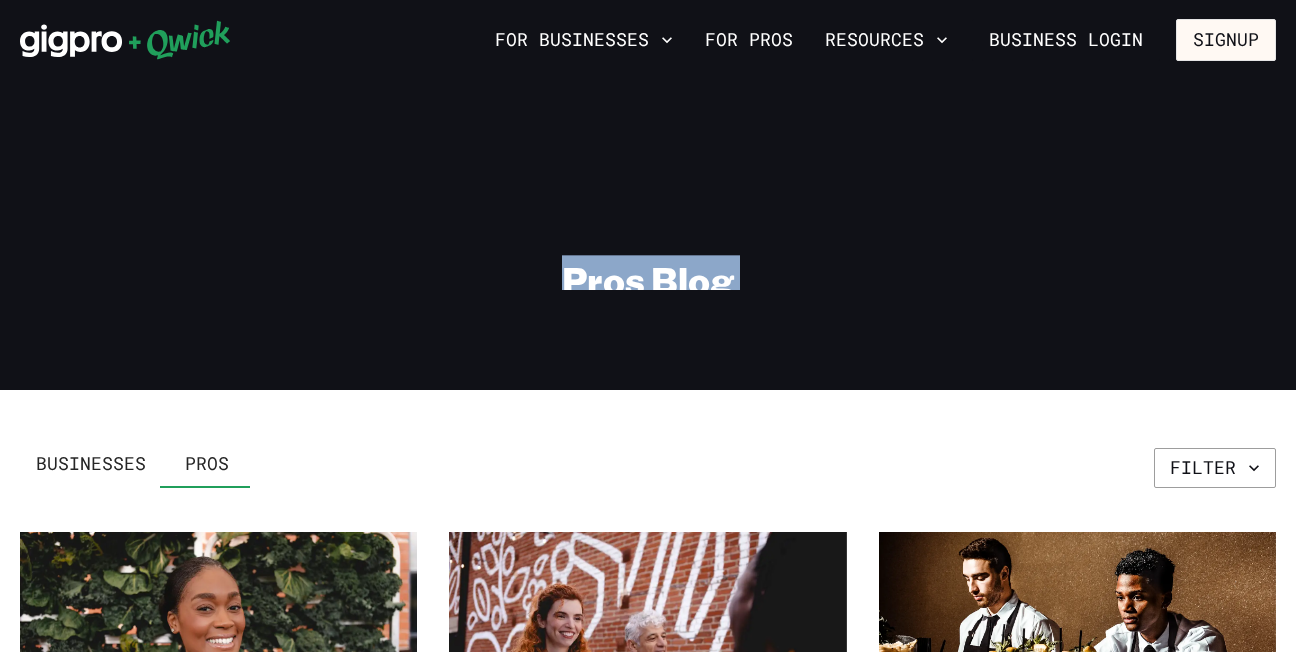 scroll, scrollTop: 0, scrollLeft: 0, axis: both 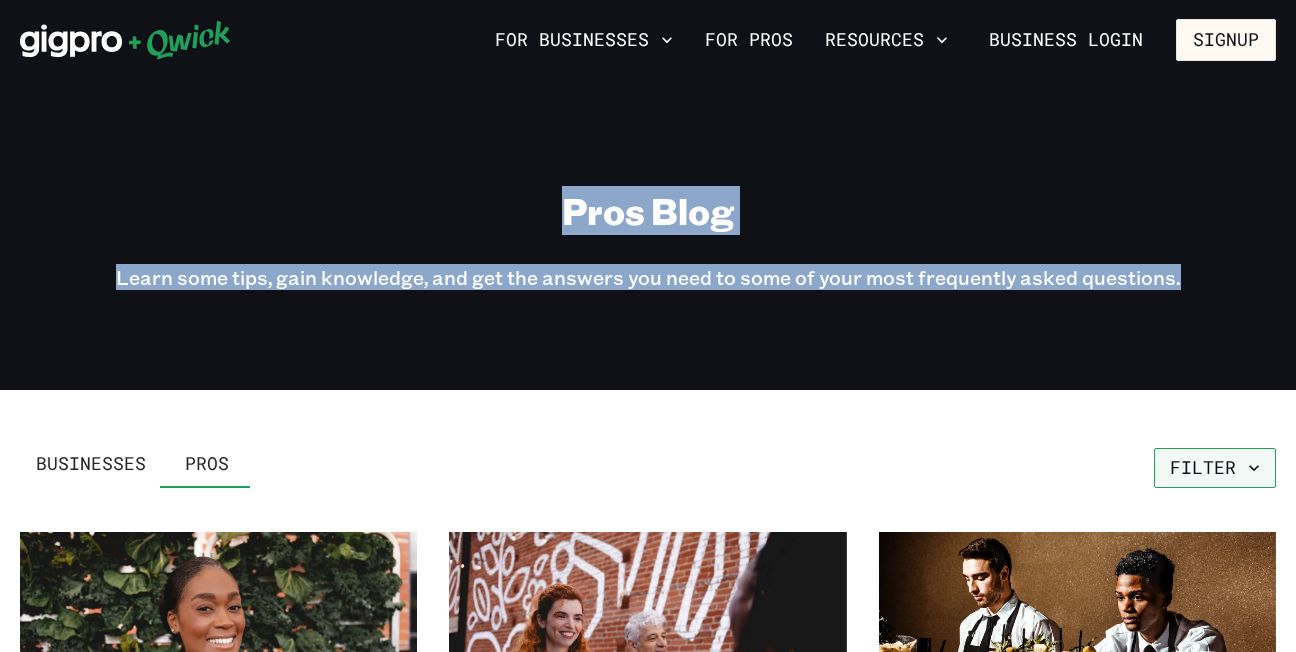 click on "Filter" at bounding box center [1215, 468] 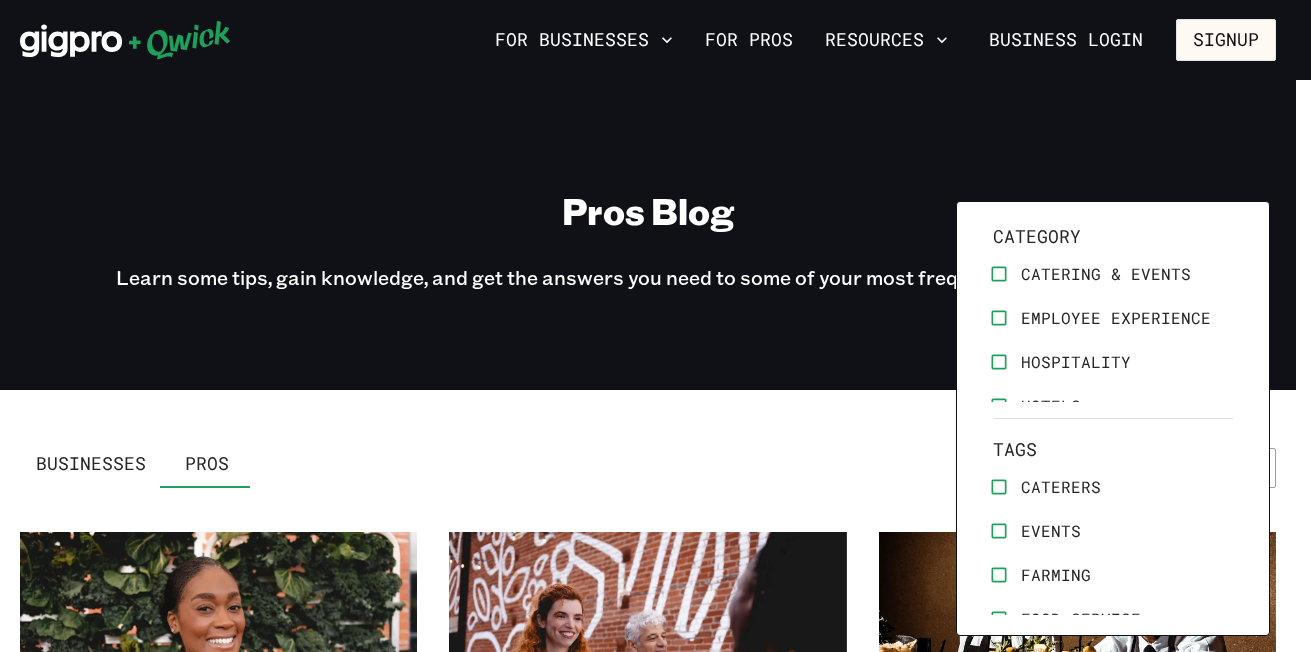 click at bounding box center (655, 326) 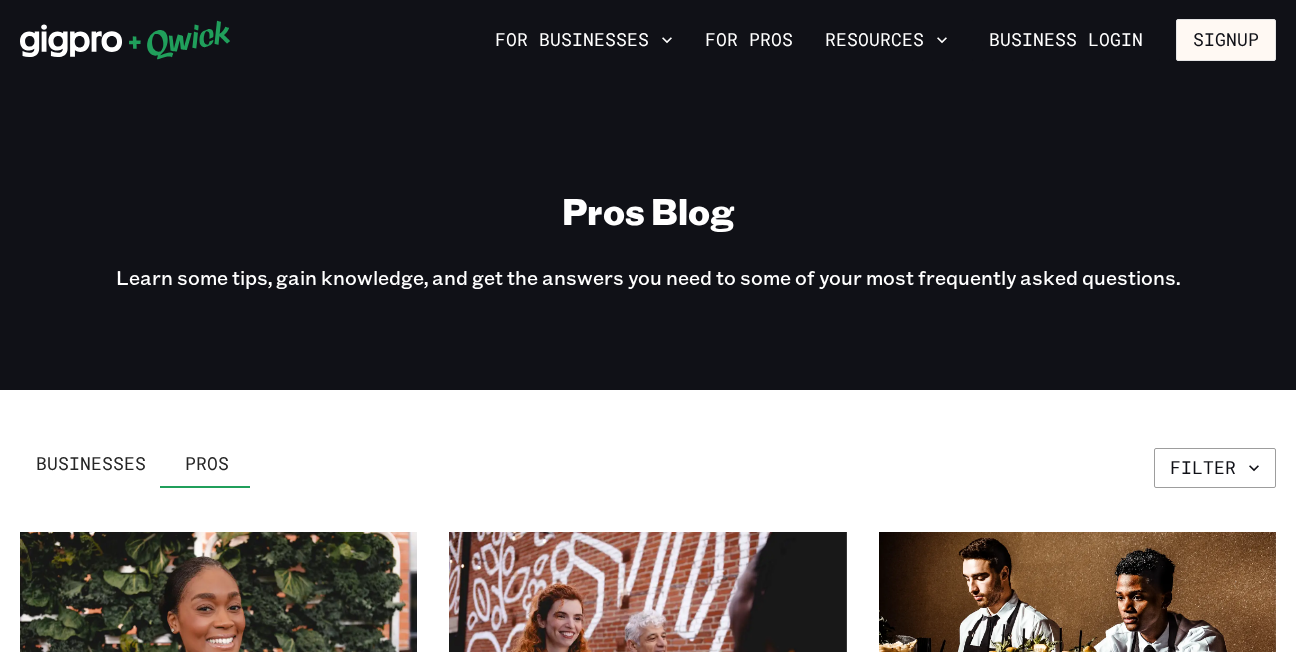 click 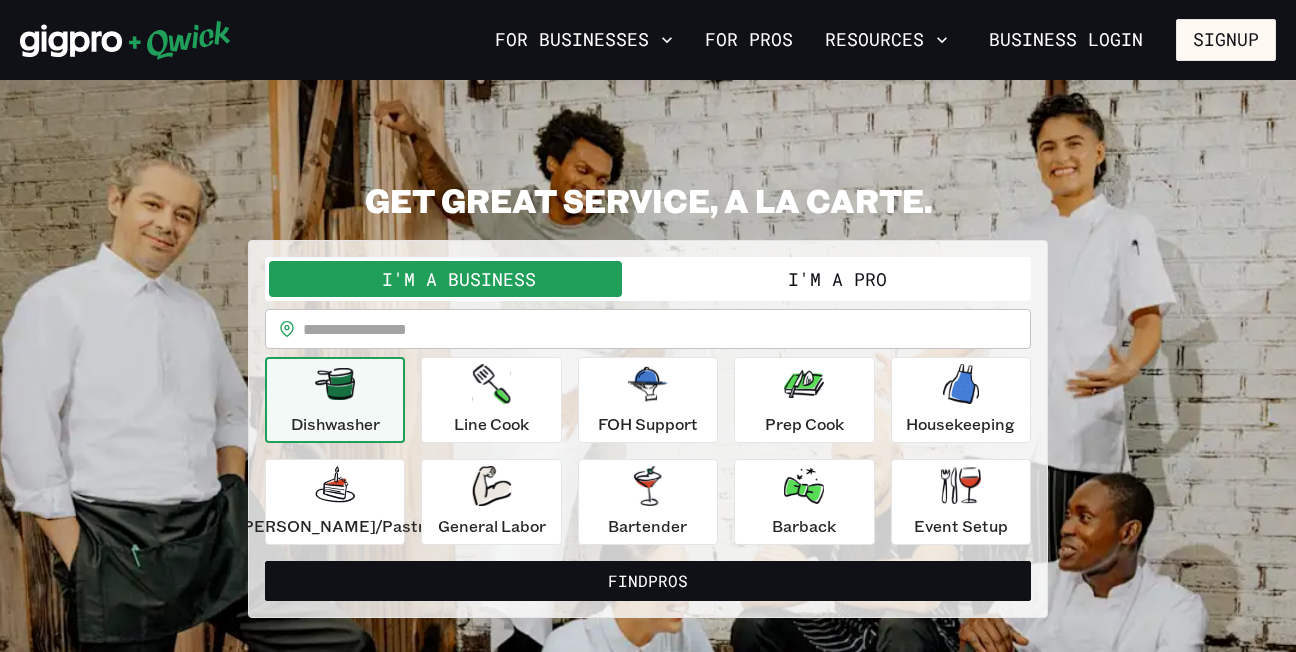 click on "I'm a Pro" at bounding box center [837, 279] 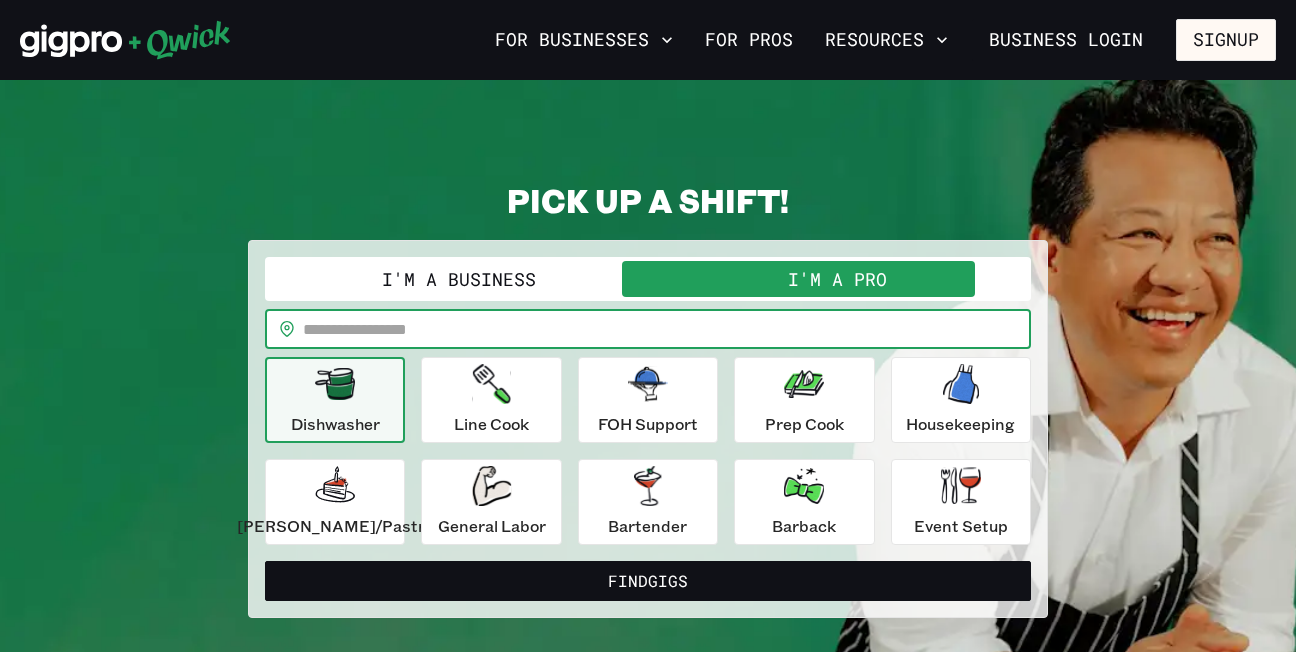 click at bounding box center (667, 329) 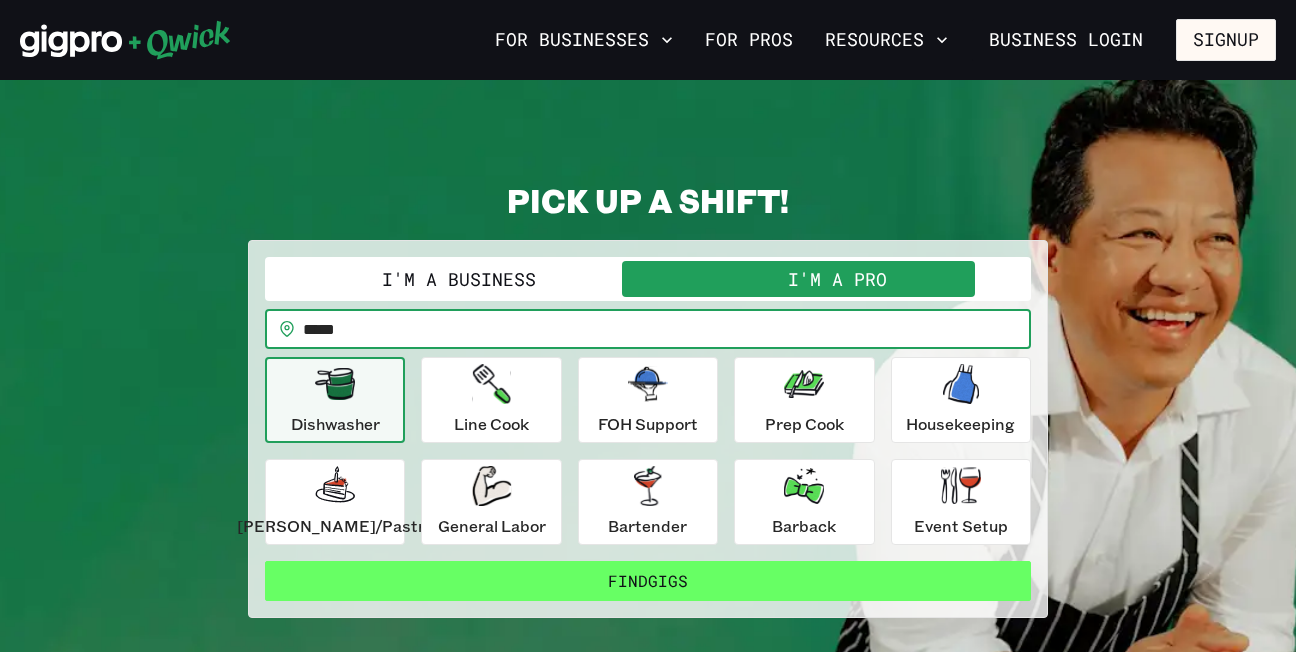 type on "*****" 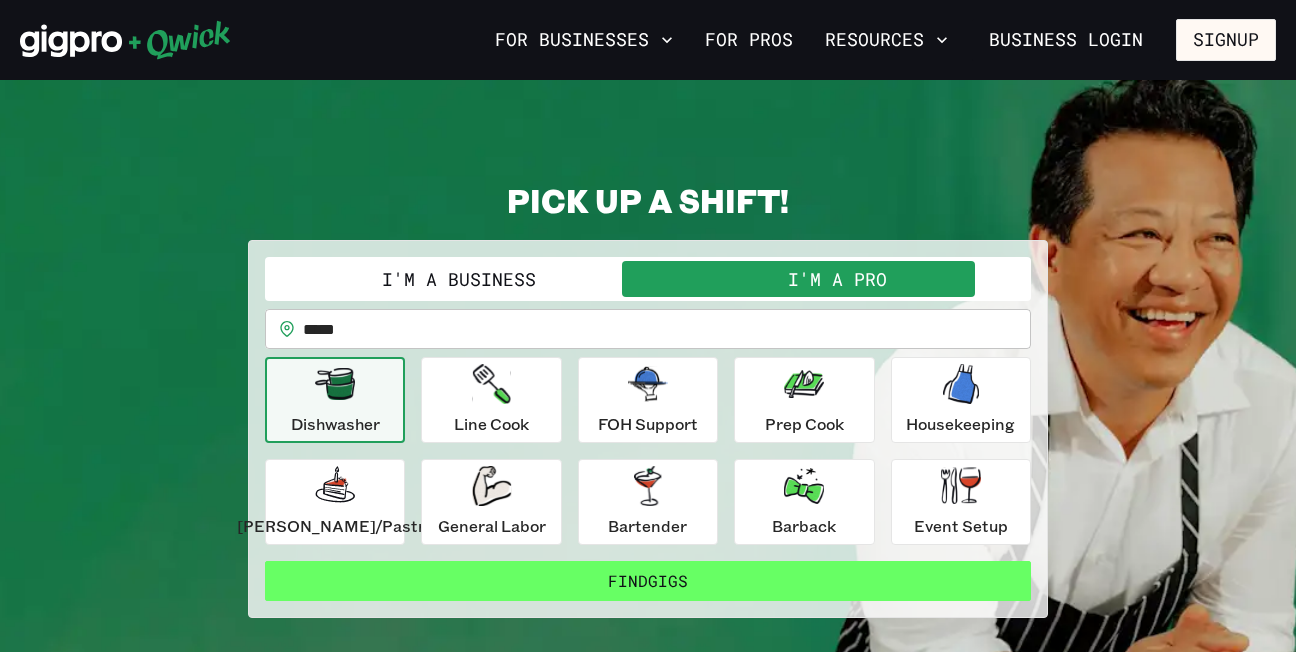 click on "Find  Gigs" at bounding box center (648, 581) 